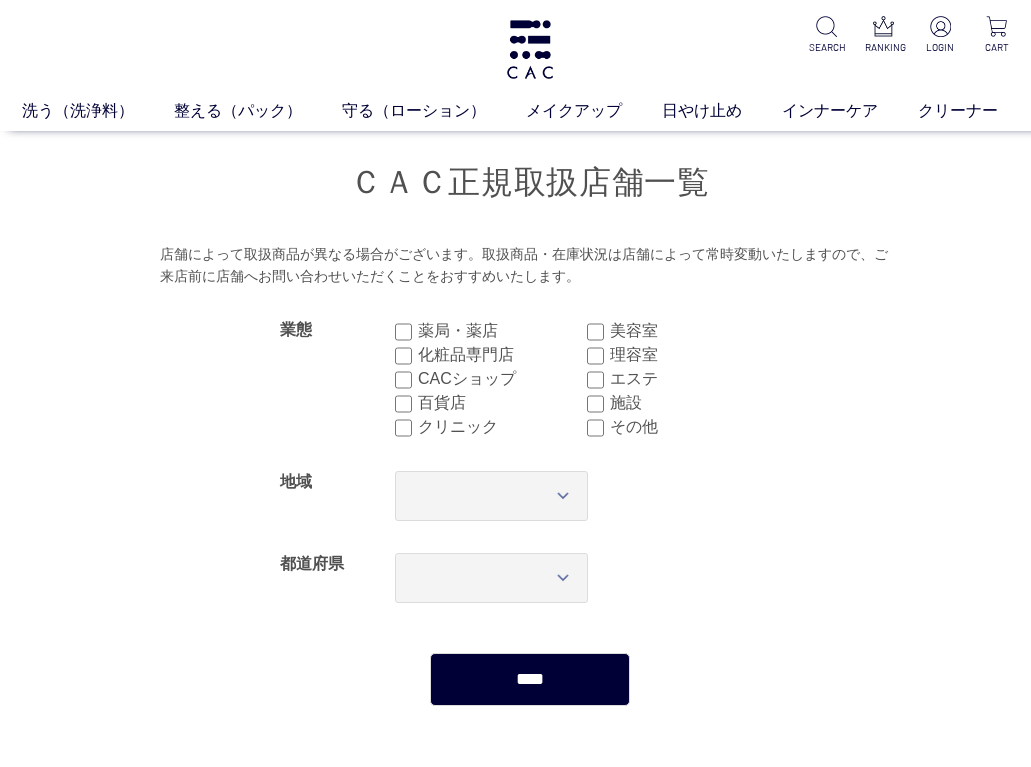 scroll, scrollTop: 0, scrollLeft: 0, axis: both 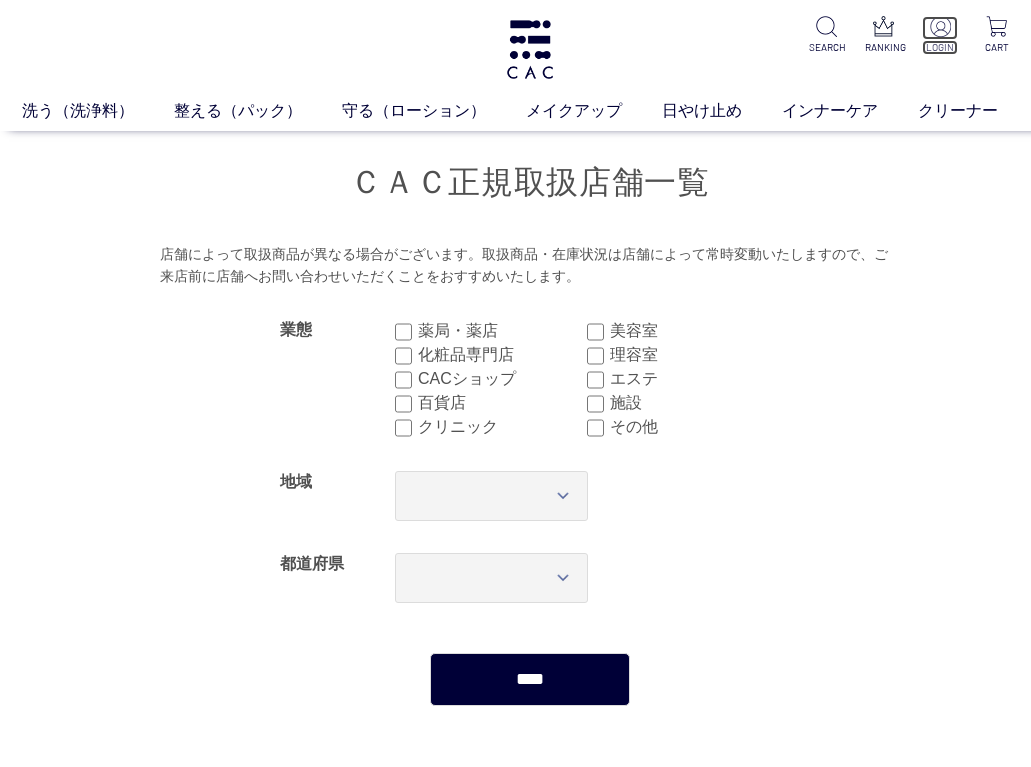 click at bounding box center [940, 26] 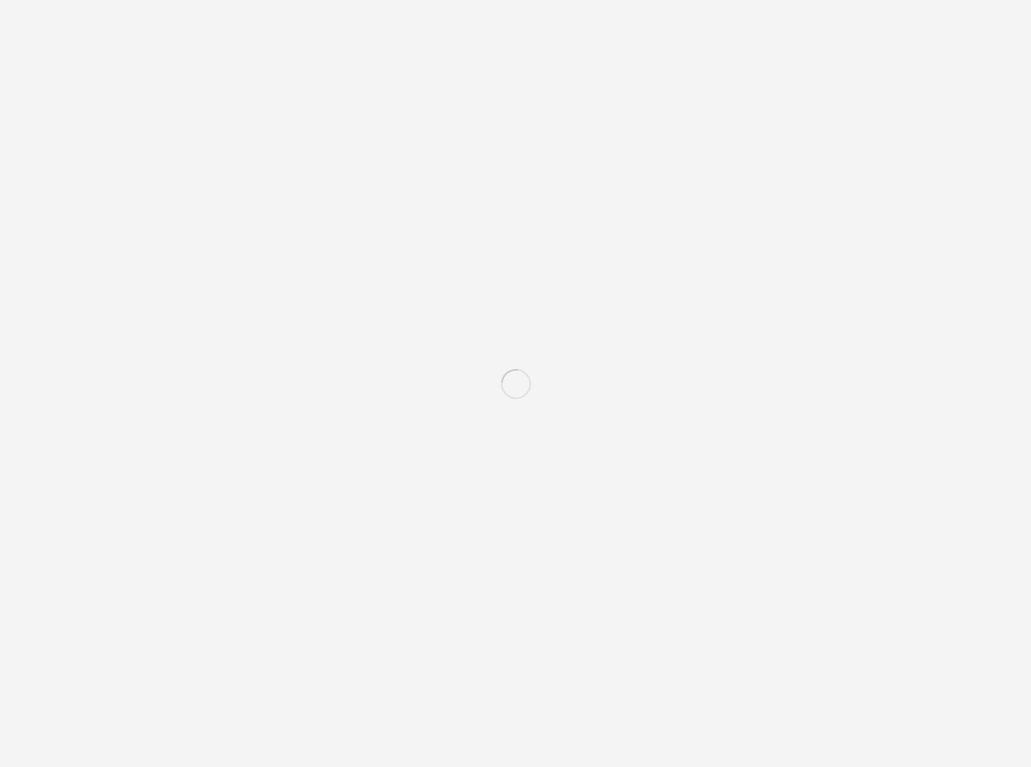 scroll, scrollTop: 0, scrollLeft: 0, axis: both 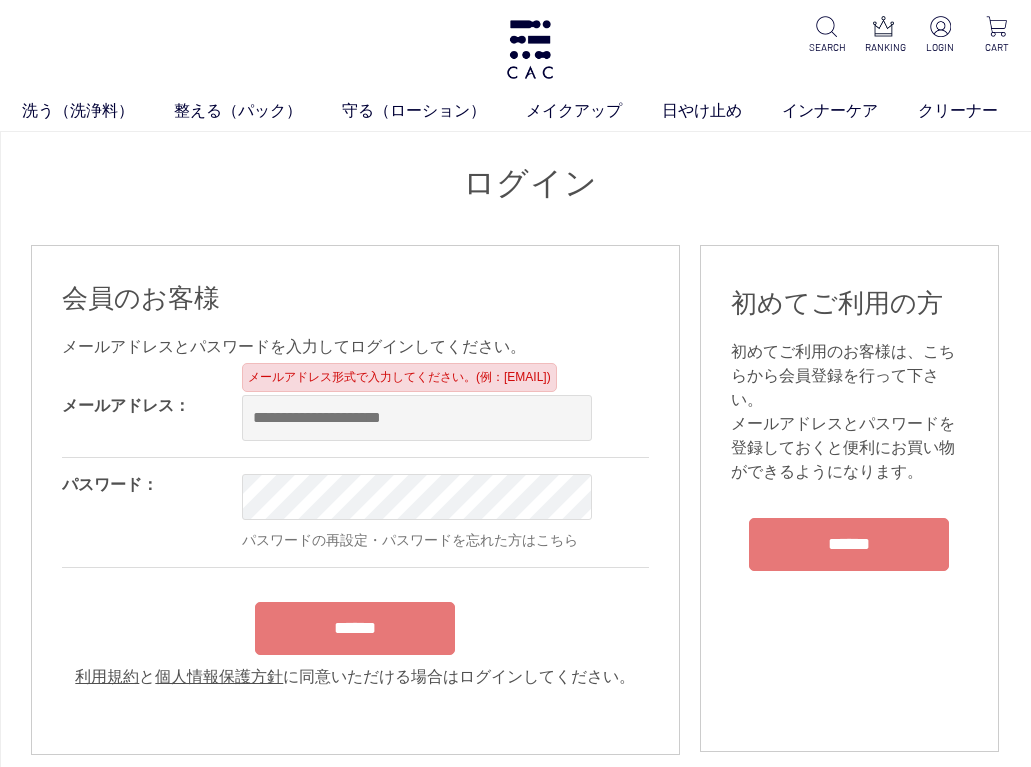 click at bounding box center (417, 418) 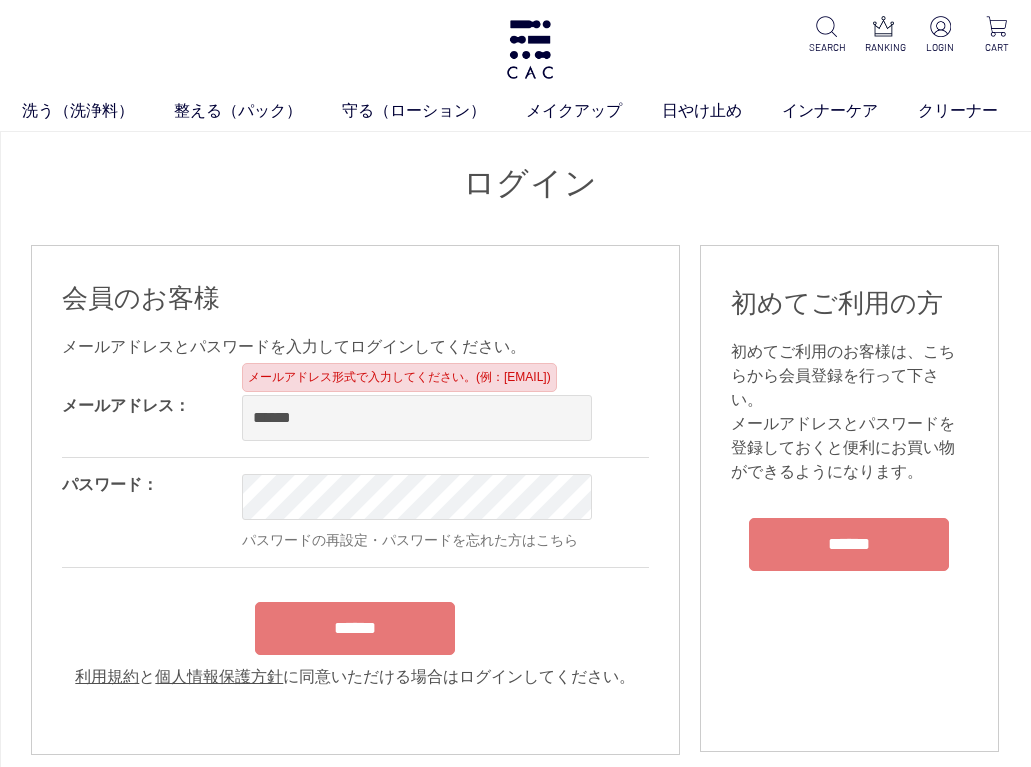 type on "**********" 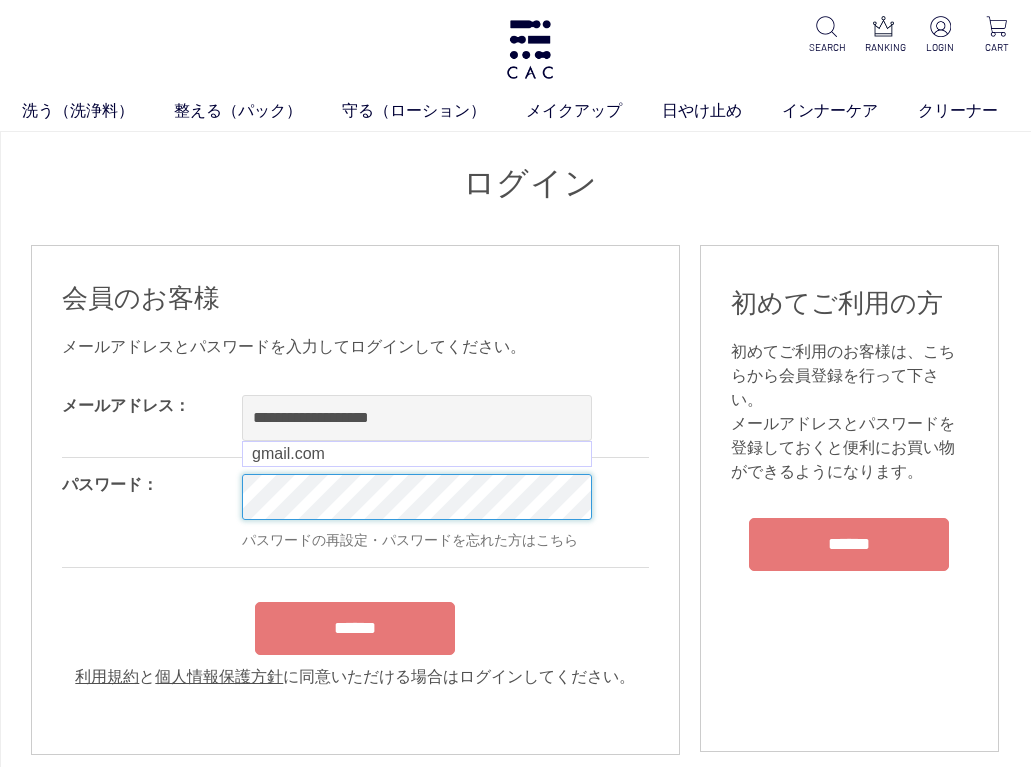 click on "洗う（洗浄料）
液体洗浄料
パウダー洗浄料
泡洗顔料
グッズ
整える（パック）
フェイスパック
ヘアパック
守る（ローション）
保湿化粧水
柔軟化粧水
美容液
ジェル
メイクアップ
ベース
アイ
フェイスカラー
リップ
日やけ止め
インナーケア
クリーナー
SEARCH
RANKING
LOGIN
CART
ログイン
会員のお客様
OK OK" at bounding box center [530, 1776] 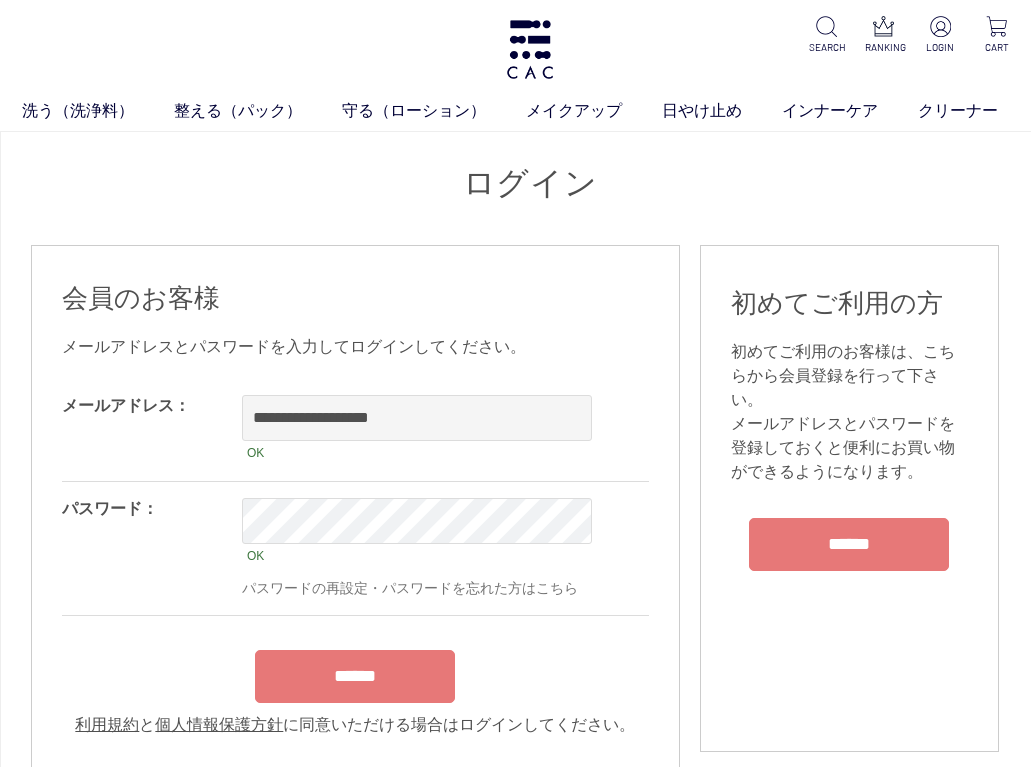 click on "******" at bounding box center (355, 676) 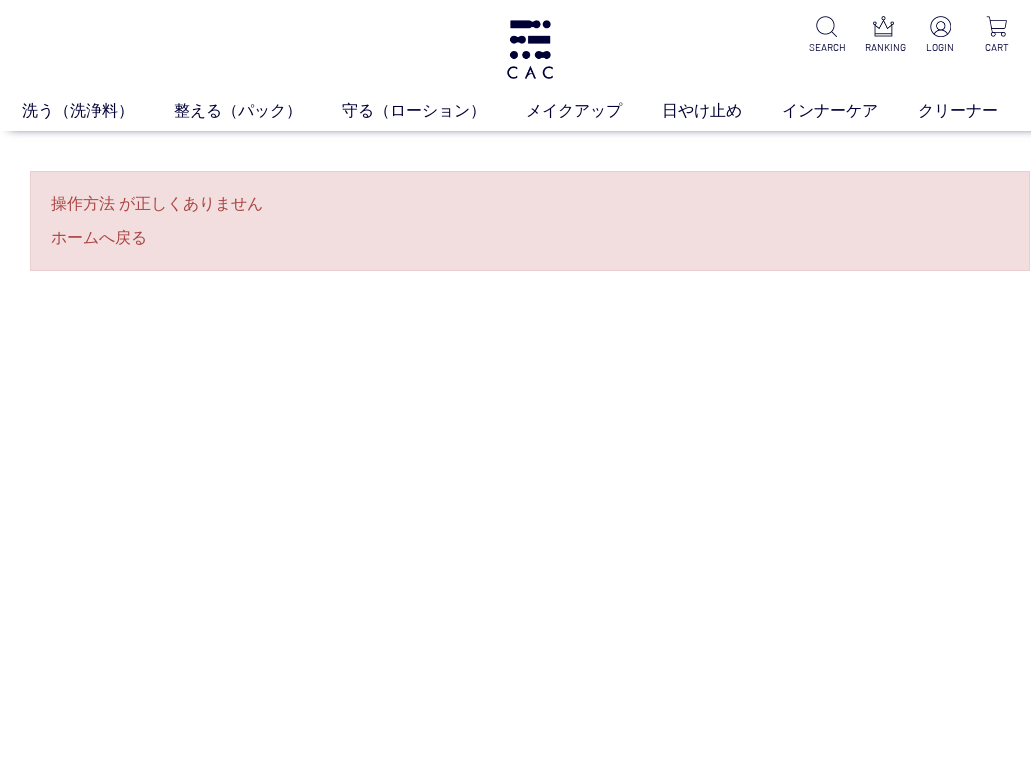 scroll, scrollTop: 0, scrollLeft: 0, axis: both 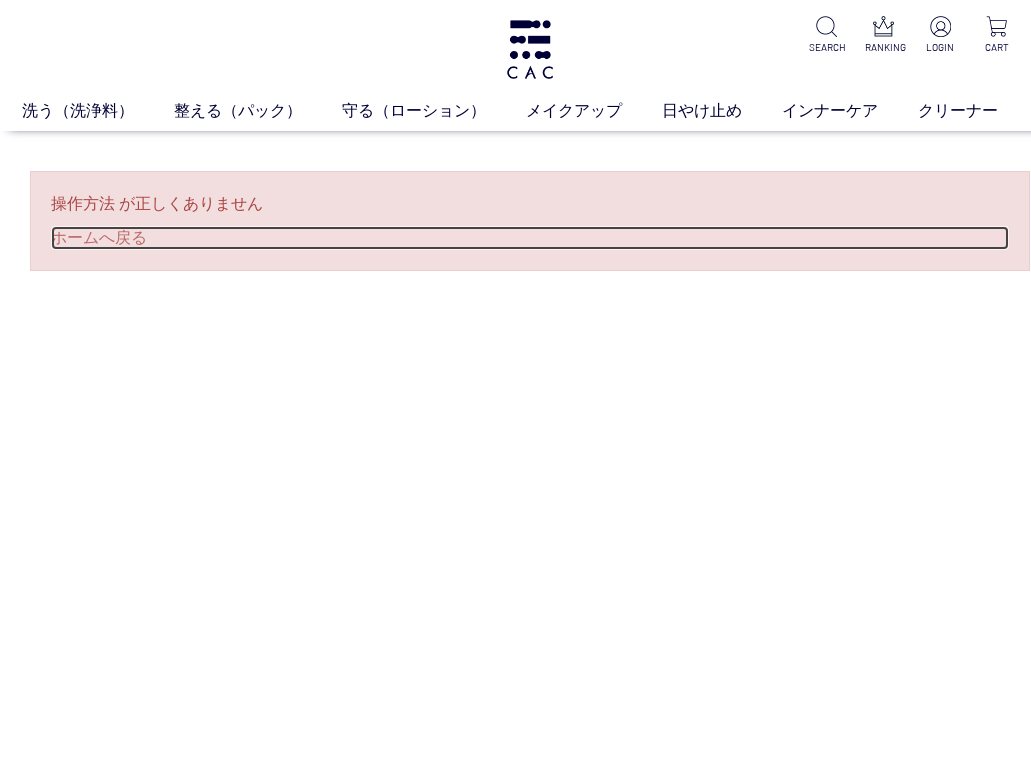 click on "ホームへ戻る" at bounding box center (530, 238) 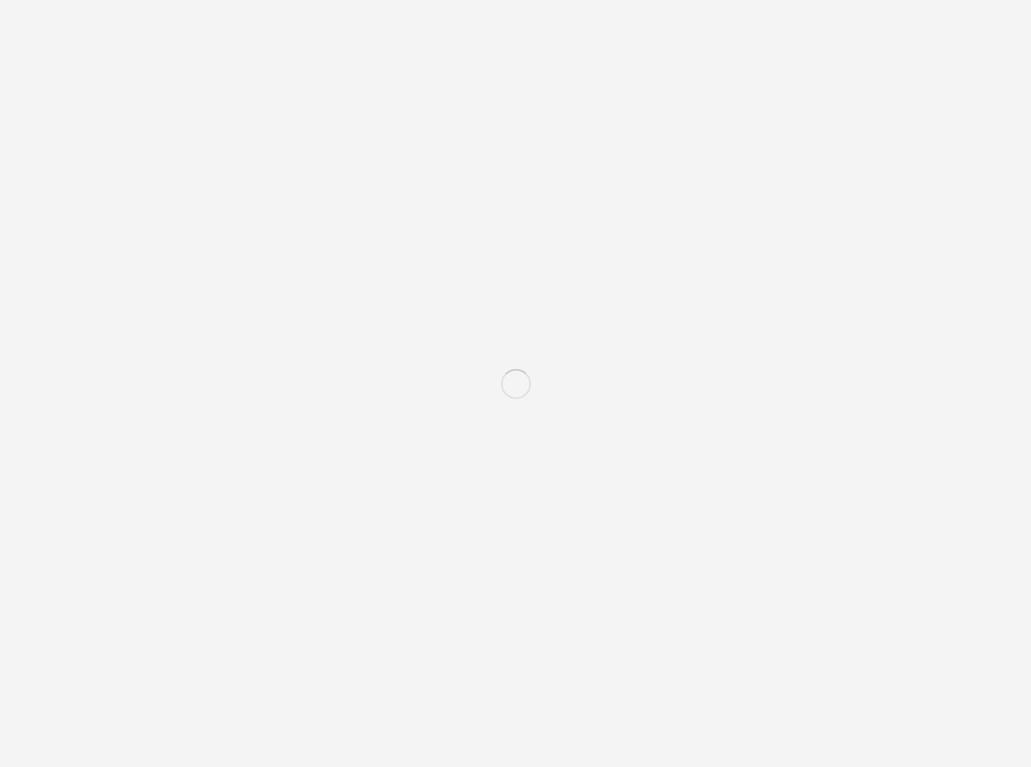 scroll, scrollTop: 0, scrollLeft: 0, axis: both 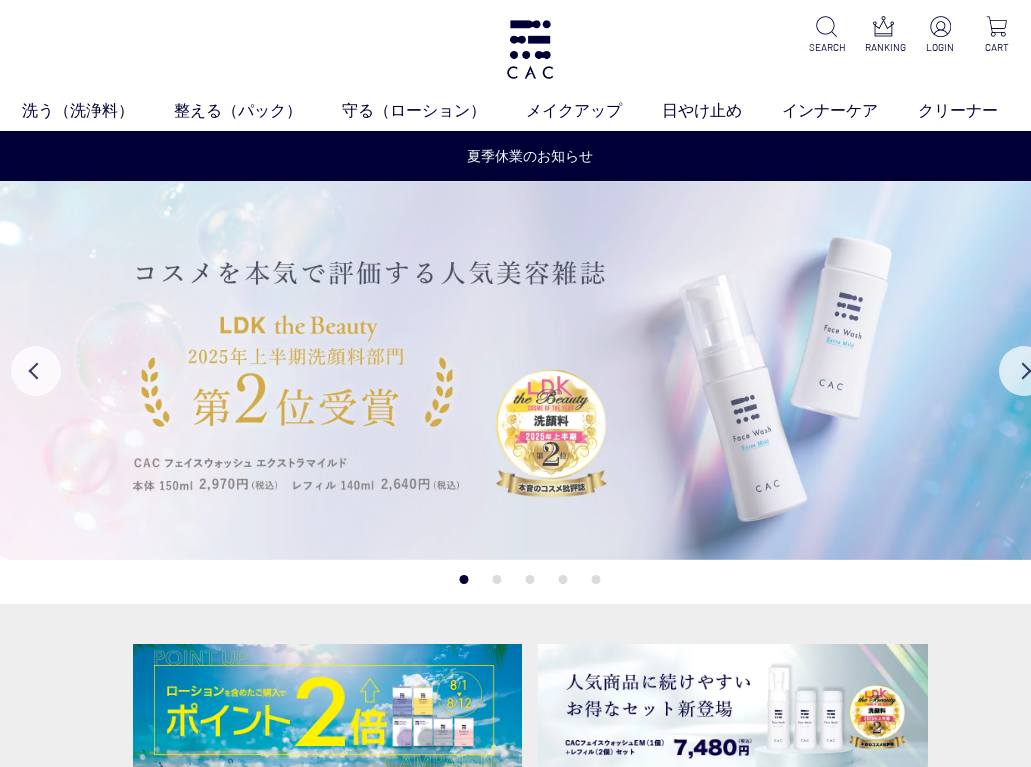 click at bounding box center (940, 26) 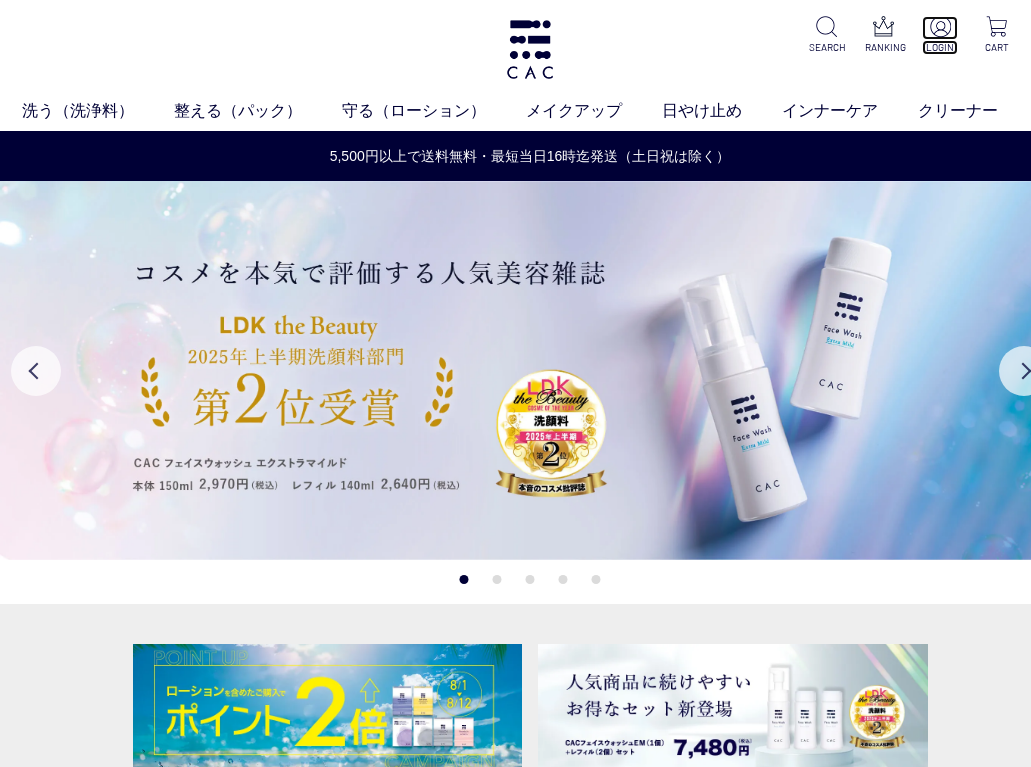 scroll, scrollTop: 600, scrollLeft: 0, axis: vertical 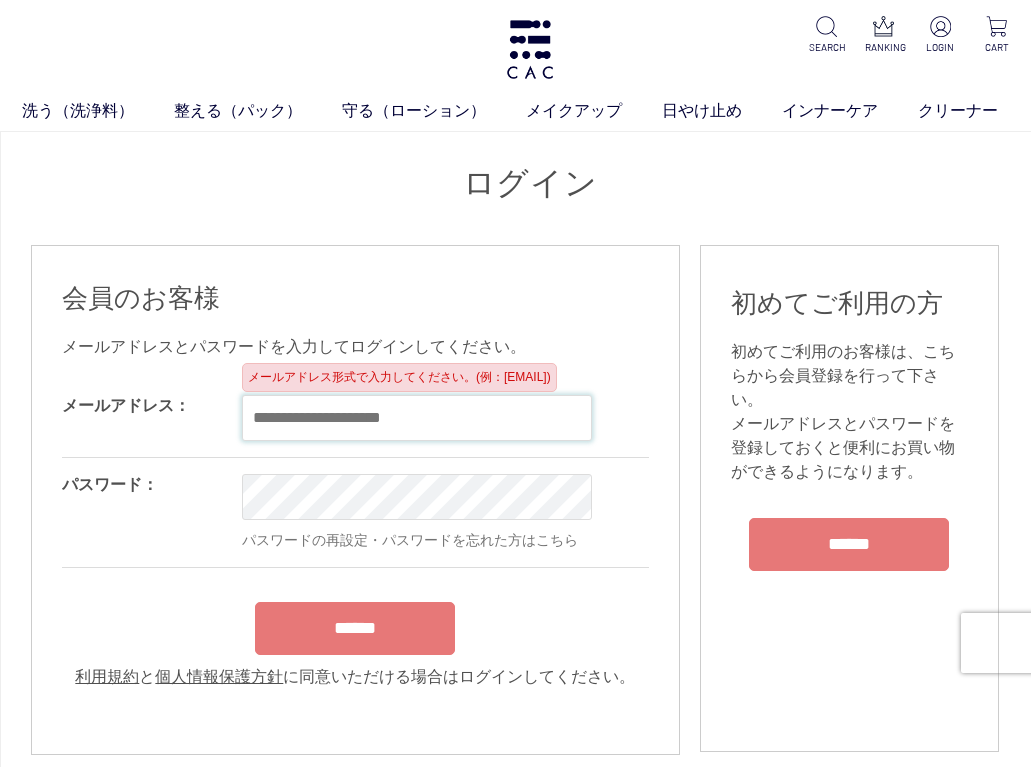 click at bounding box center (417, 418) 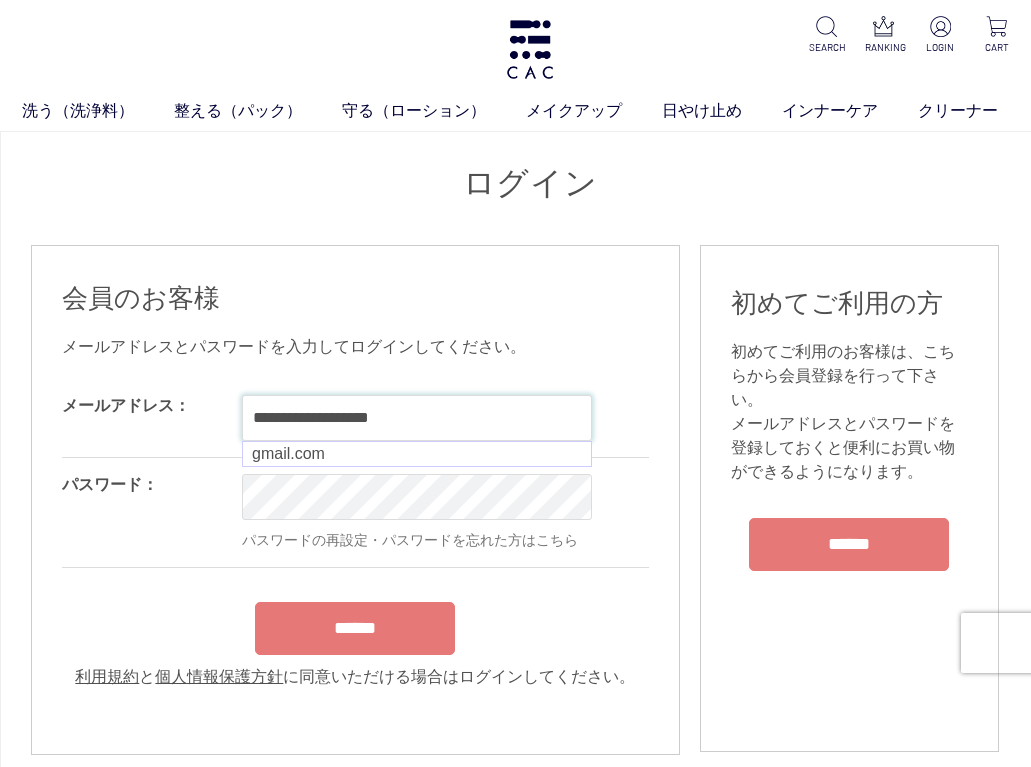type on "**********" 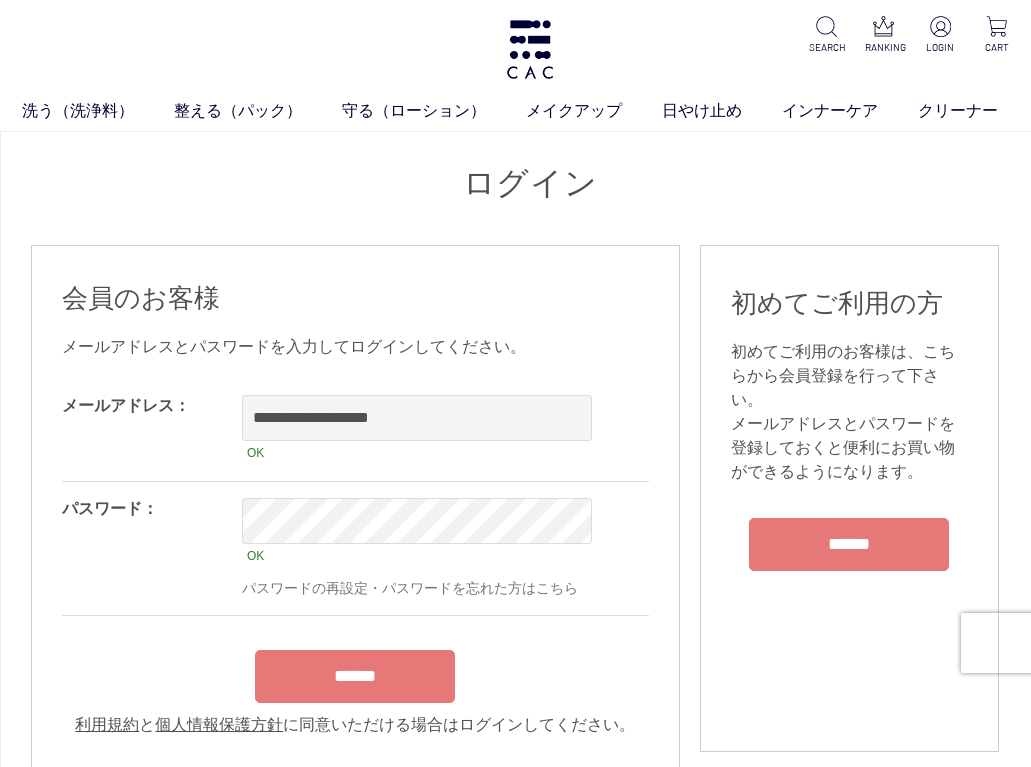 click on "******" at bounding box center [355, 676] 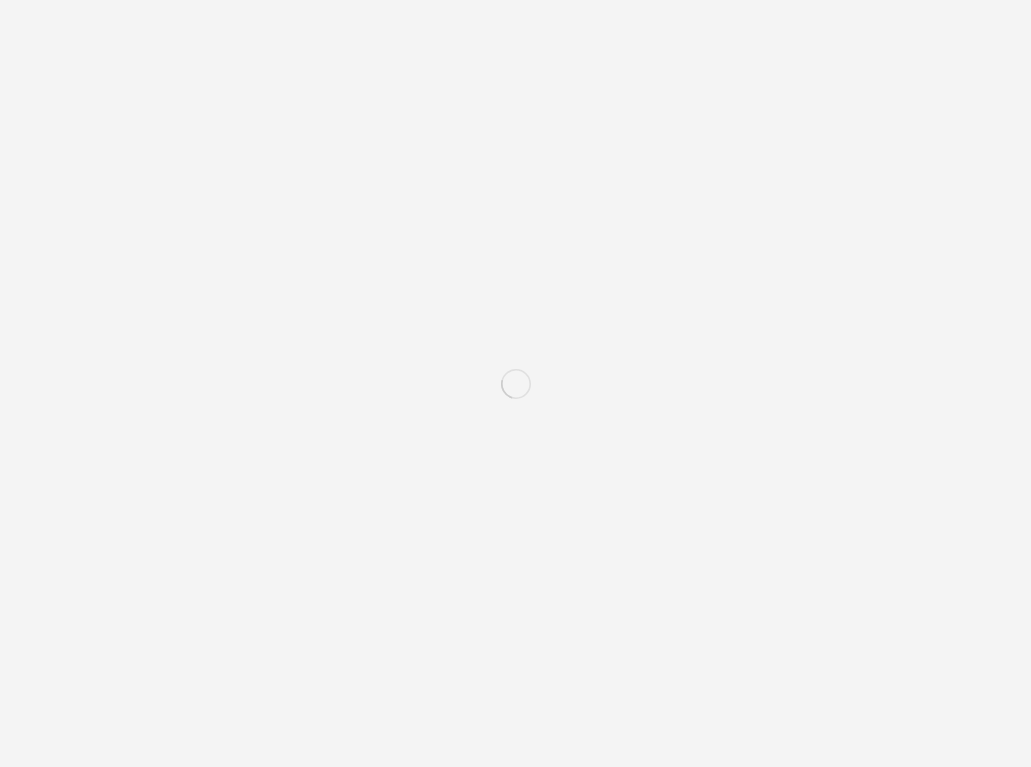 scroll, scrollTop: 0, scrollLeft: 0, axis: both 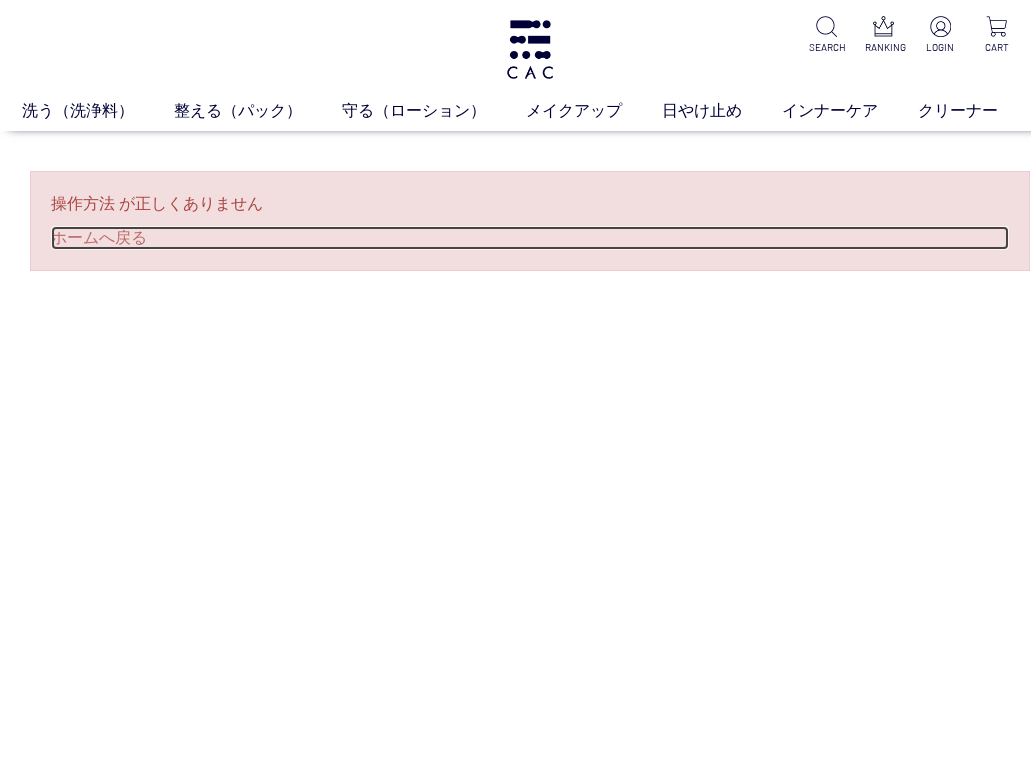 click on "ホームへ戻る" at bounding box center (530, 238) 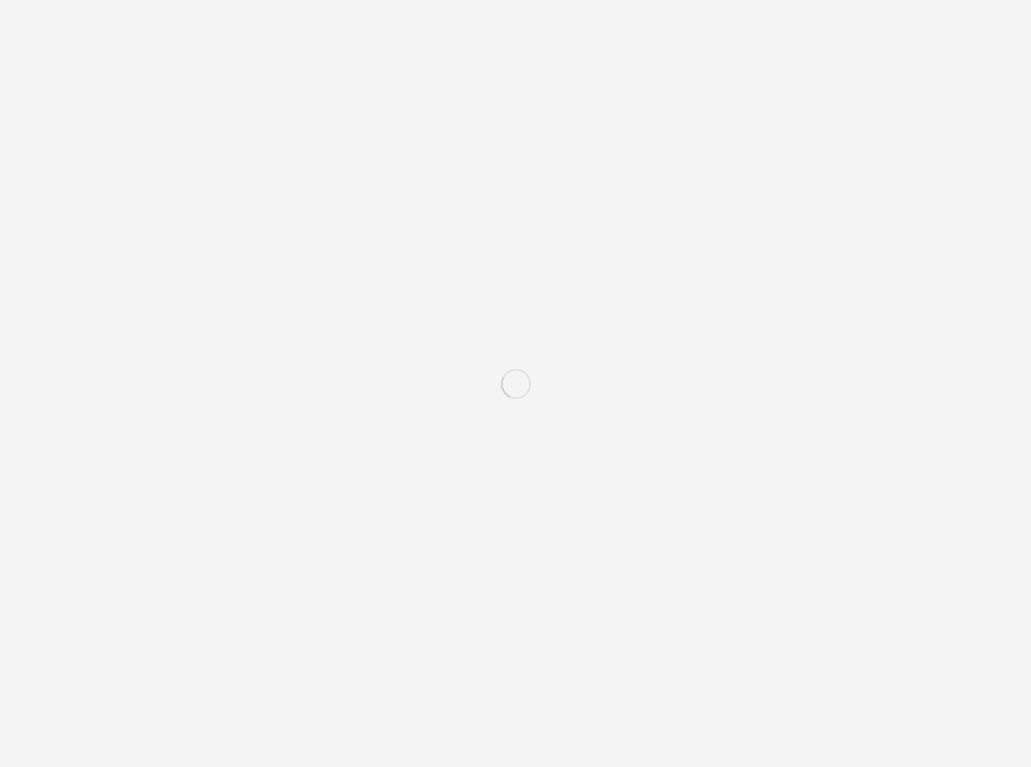 scroll, scrollTop: 0, scrollLeft: 0, axis: both 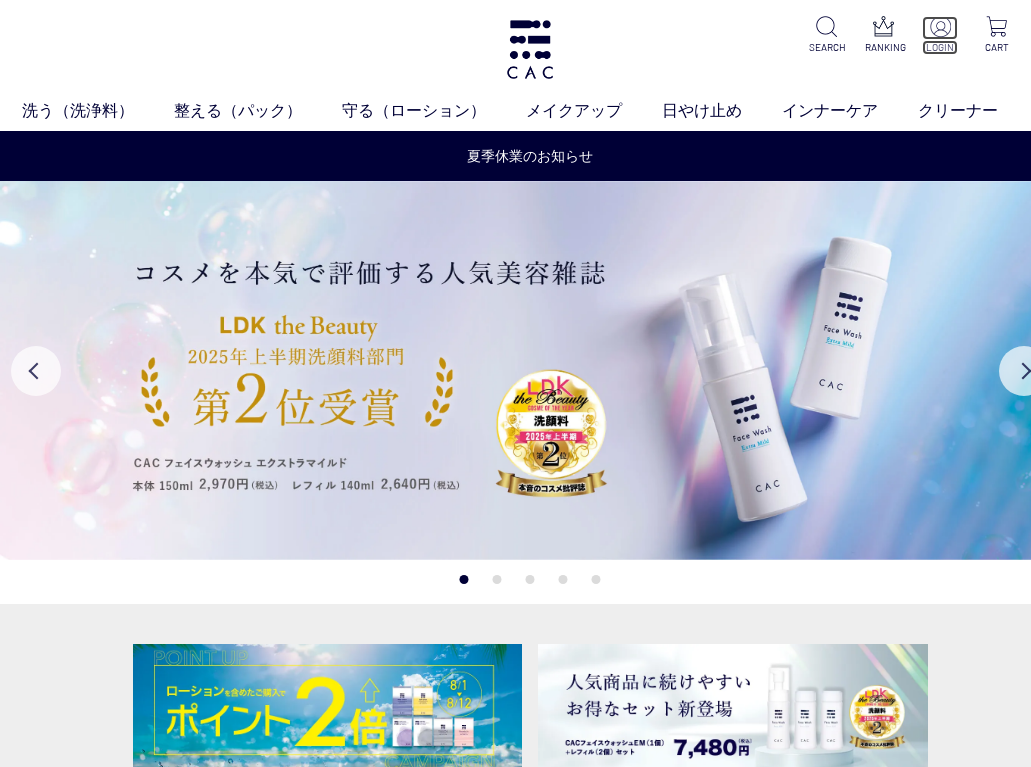 click at bounding box center (940, 26) 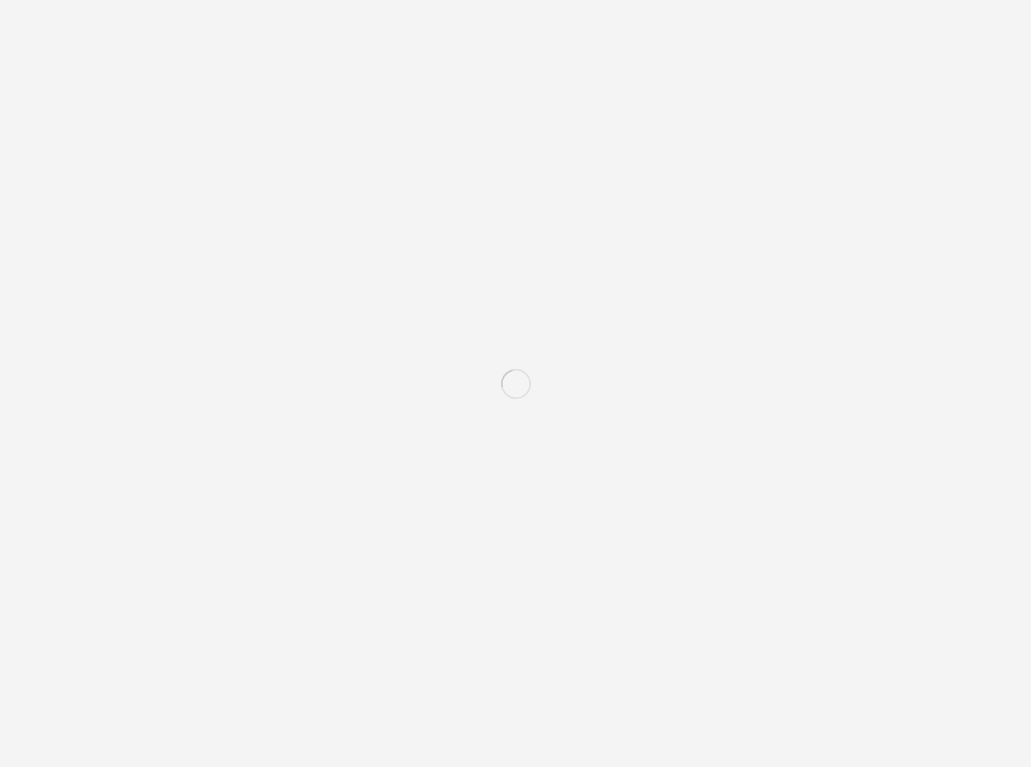 scroll, scrollTop: 0, scrollLeft: 0, axis: both 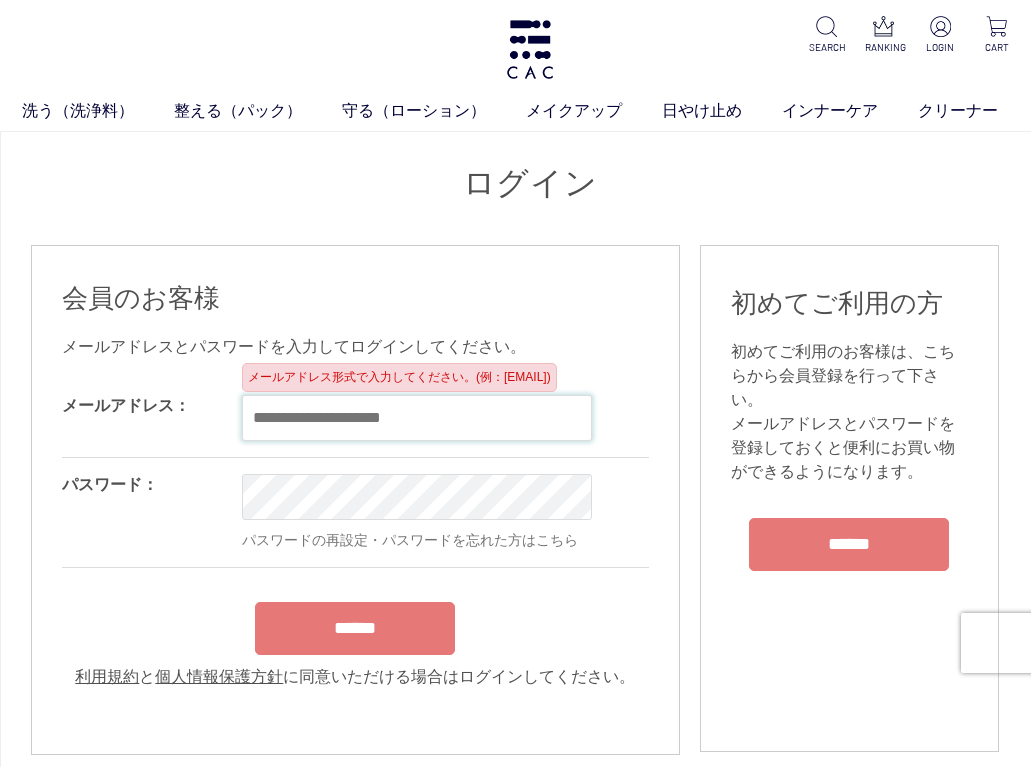 click at bounding box center [417, 418] 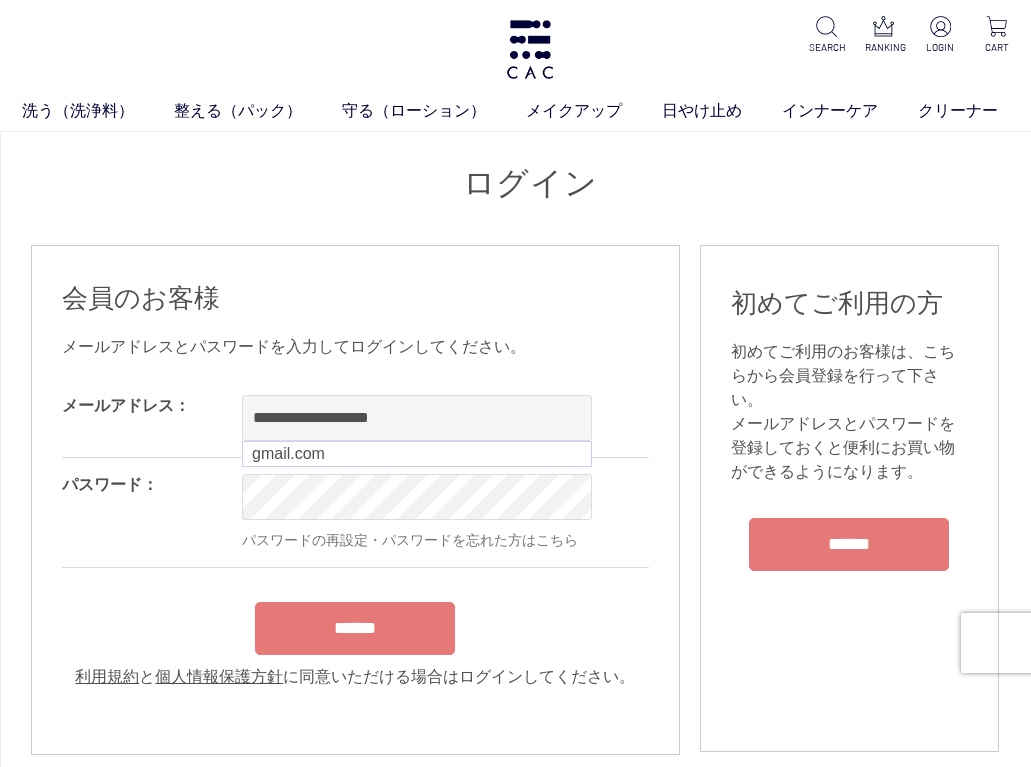drag, startPoint x: 292, startPoint y: 203, endPoint x: 79, endPoint y: 19, distance: 281.46936 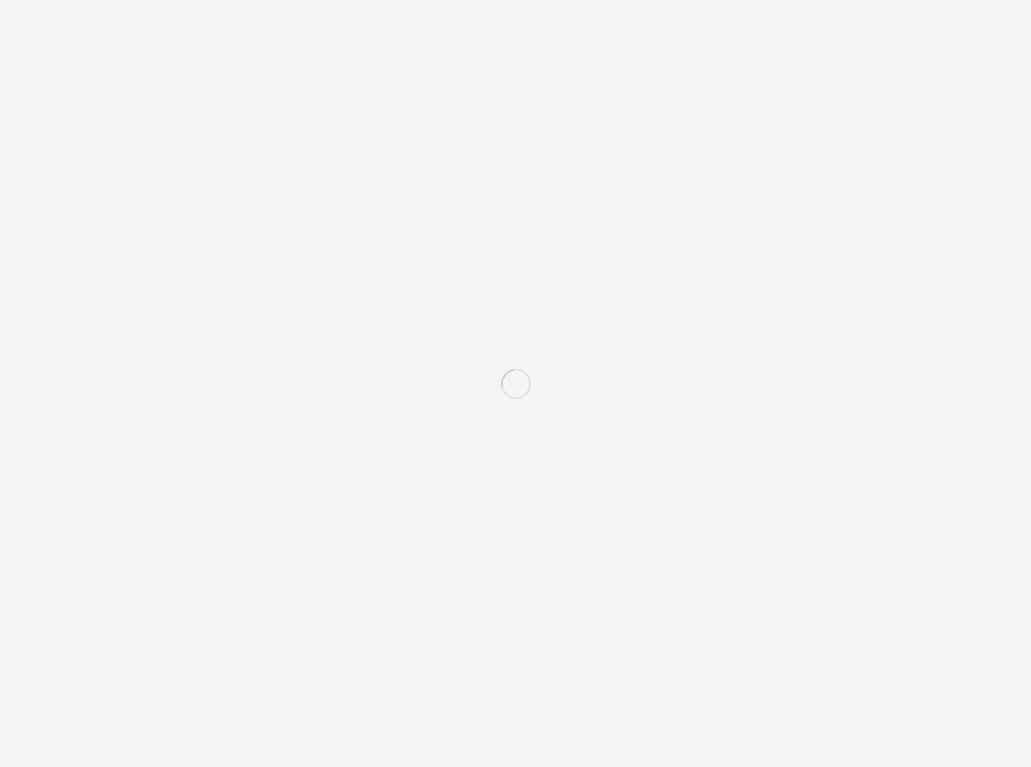 scroll, scrollTop: 0, scrollLeft: 0, axis: both 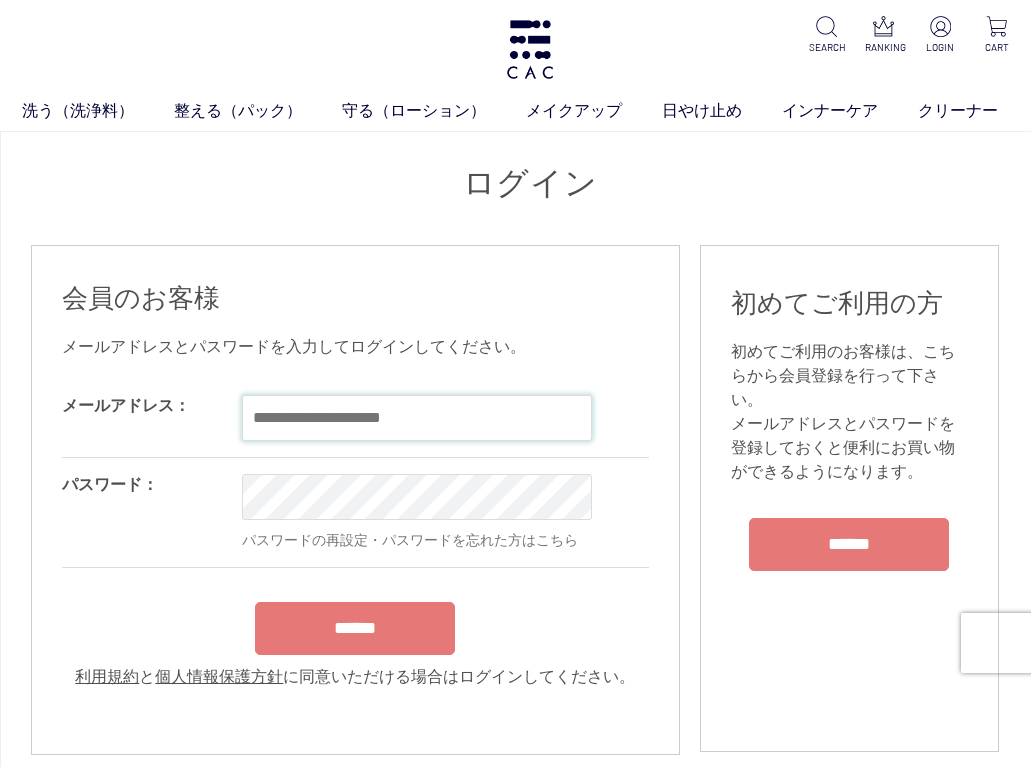 click at bounding box center (417, 418) 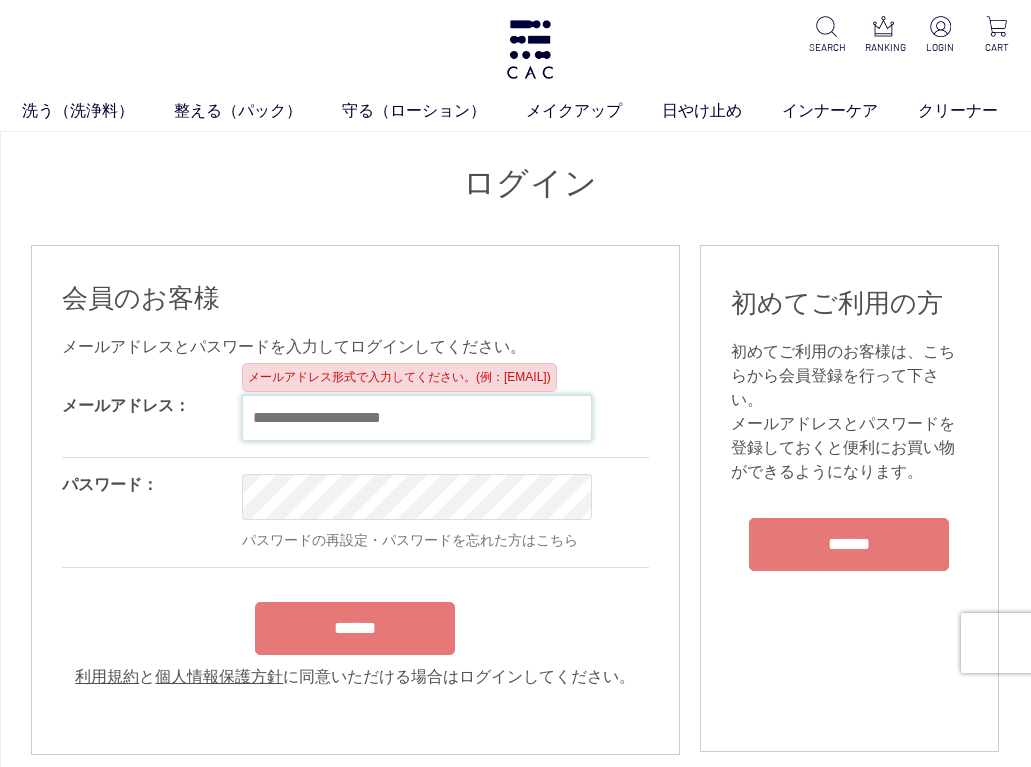 type on "**********" 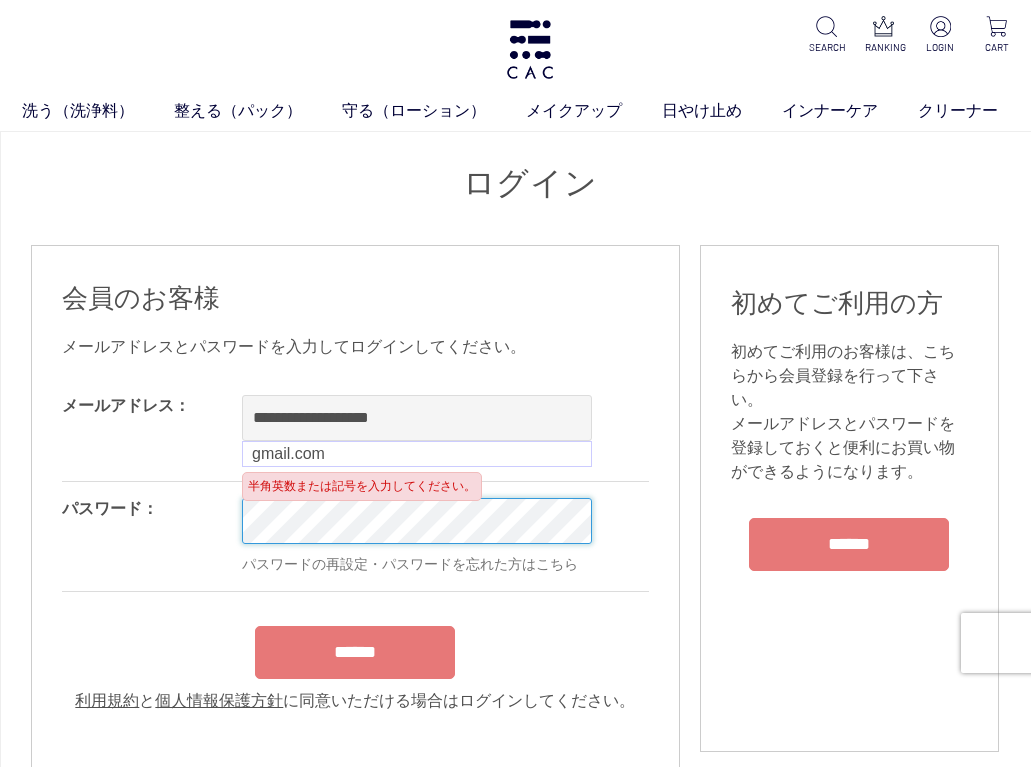 click on "洗う（洗浄料）
液体洗浄料
パウダー洗浄料
泡洗顔料
グッズ
整える（パック）
フェイスパック
ヘアパック
守る（ローション）
保湿化粧水
柔軟化粧水
美容液
ジェル
メイクアップ
ベース
アイ
フェイスカラー
リップ
日やけ止め
インナーケア
クリーナー
SEARCH
RANKING
LOGIN
CART
ログイン
会員のお客様
OK OK" at bounding box center [530, 1788] 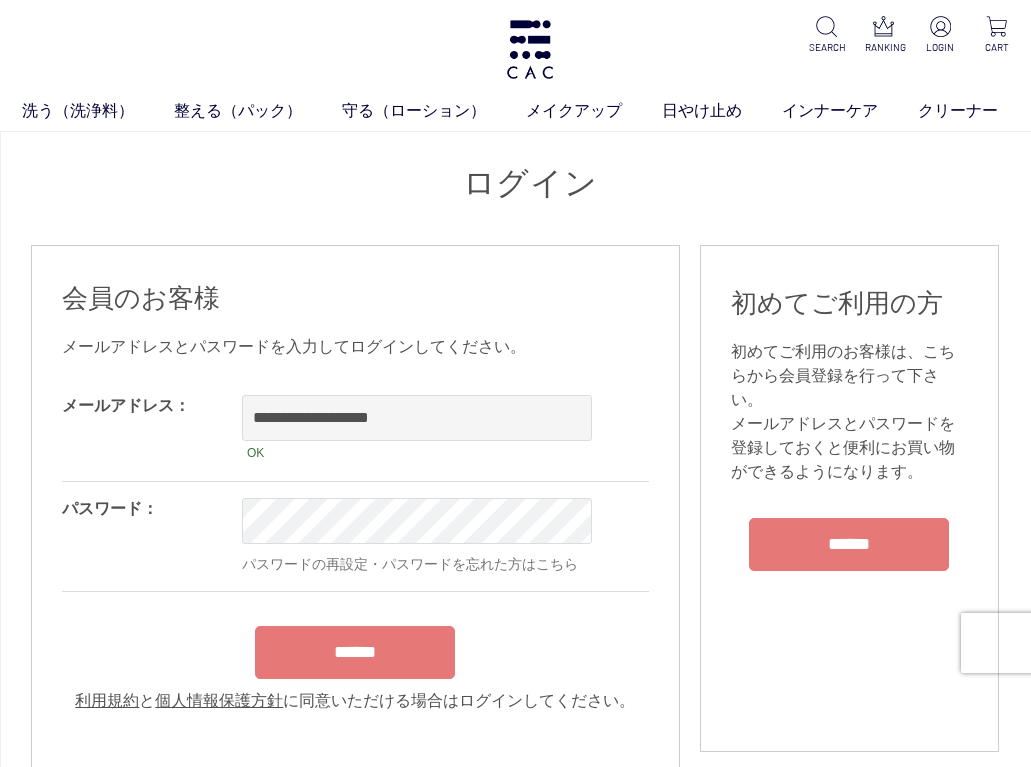 click on "******" at bounding box center (355, 652) 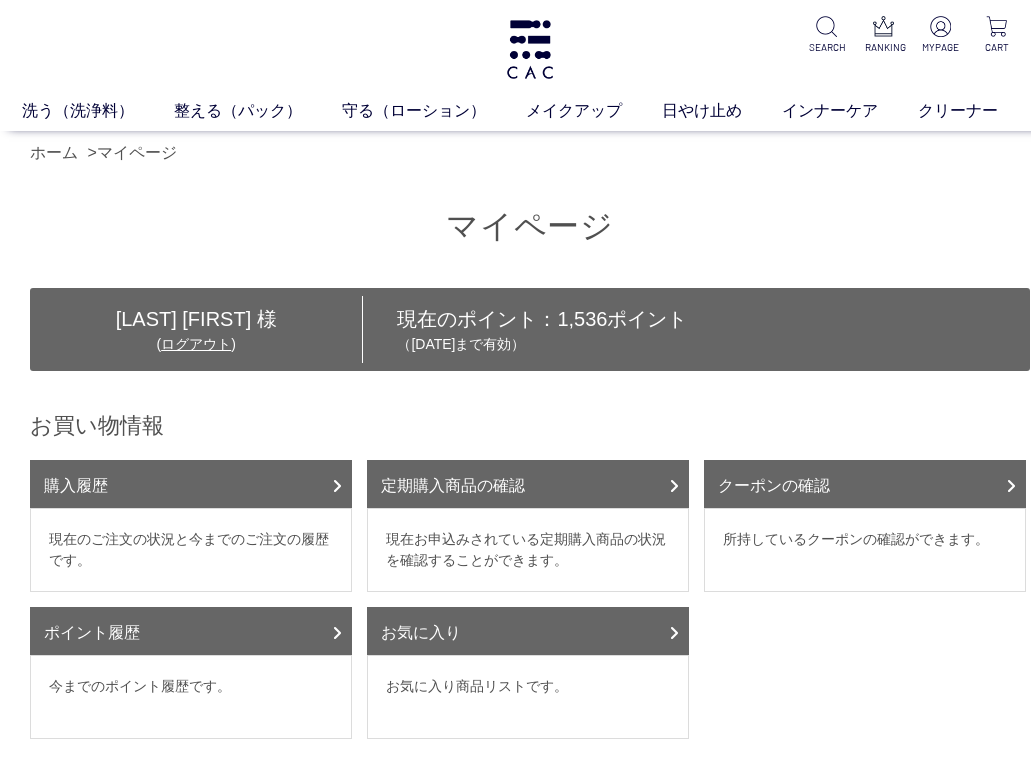 scroll, scrollTop: 0, scrollLeft: 0, axis: both 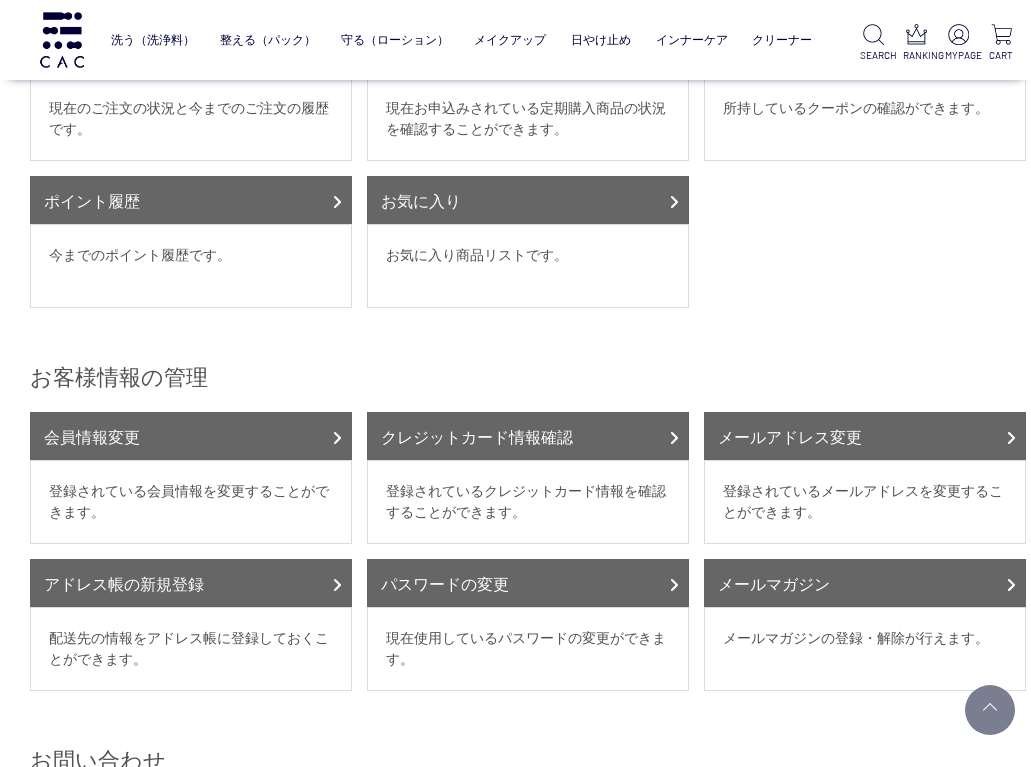 click on "マイページ
[LAST] [FIRST] 様
( ログアウト )
現在のポイント： 1,536  ポイント （[DATE]まで有効）
お買い物情報
購入履歴
現在のご注文の状況と今までのご注文の履歴です。
定期購入商品の確認
現在お申込みされている定期購入商品の状況を確認することができます。
クーポンの確認
所持しているクーポンの確認ができます。
ポイント履歴
今までのポイント履歴です。
お気に入り
お気に入り商品リストです。
お客様情報の管理
会員情報変更
登録されている会員情報を変更することができます。" at bounding box center (530, 365) 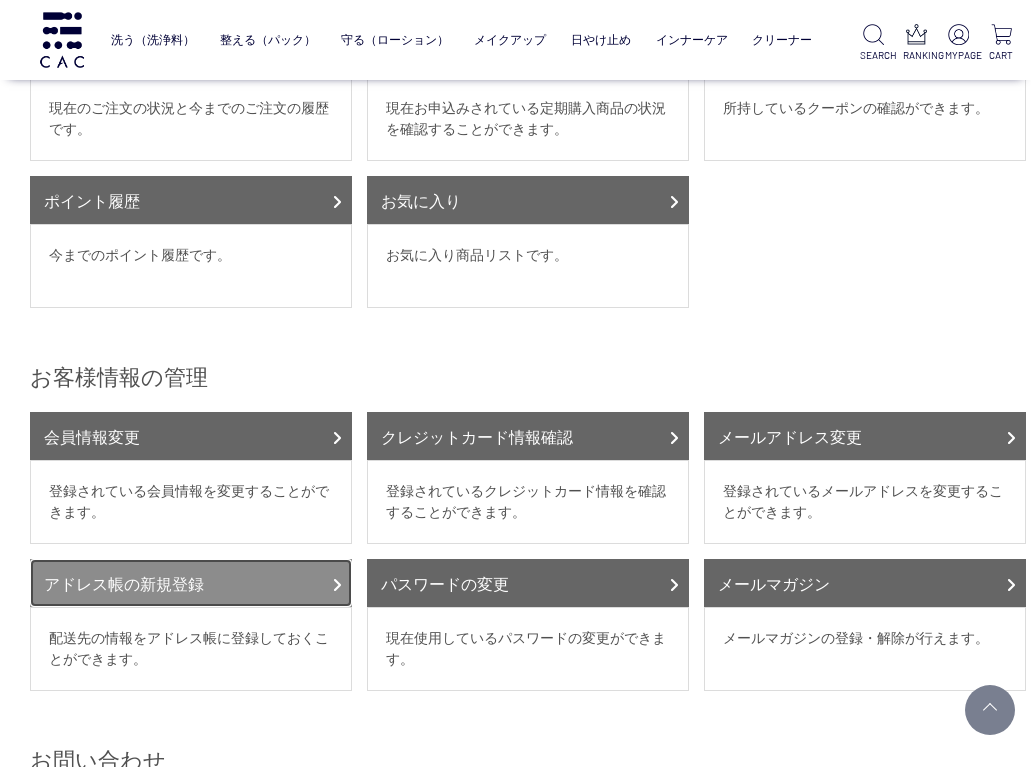 click on "アドレス帳の新規登録" at bounding box center (191, 583) 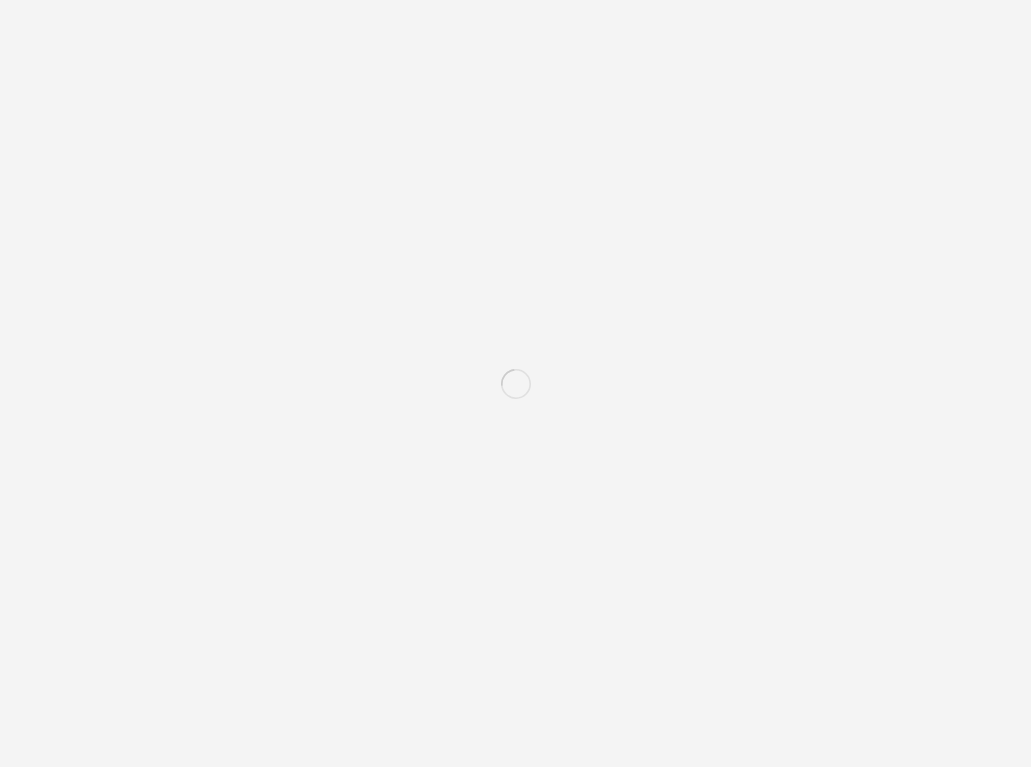 scroll, scrollTop: 0, scrollLeft: 0, axis: both 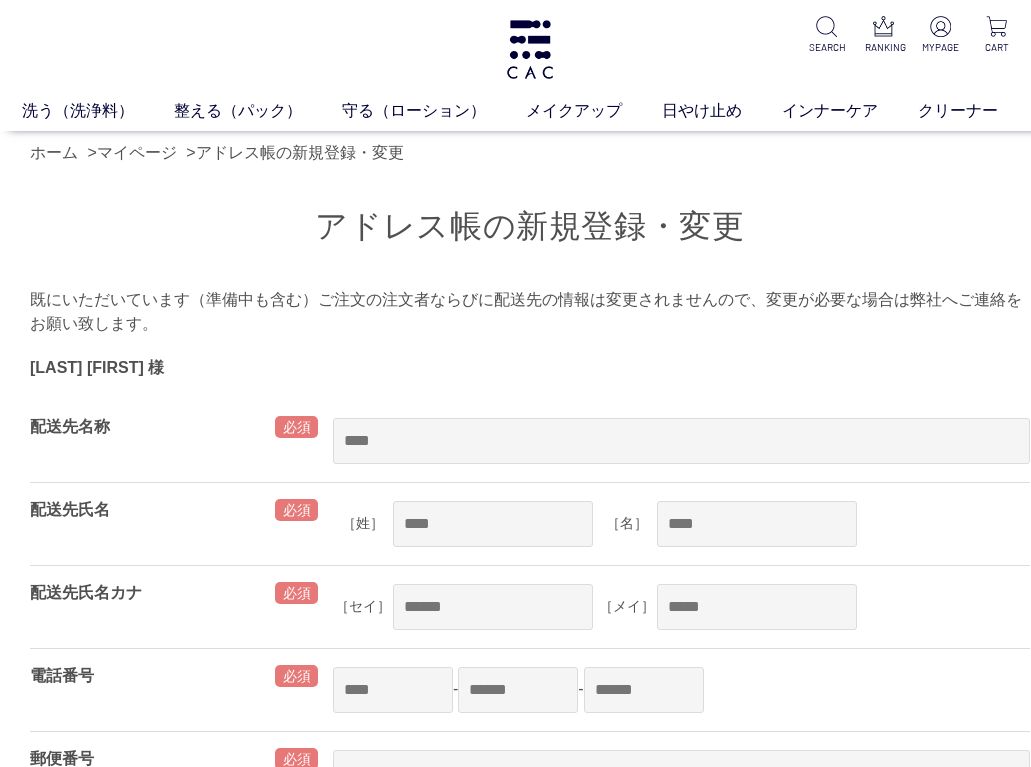 click on "[LAST] [FIRST] 様" at bounding box center [530, 368] 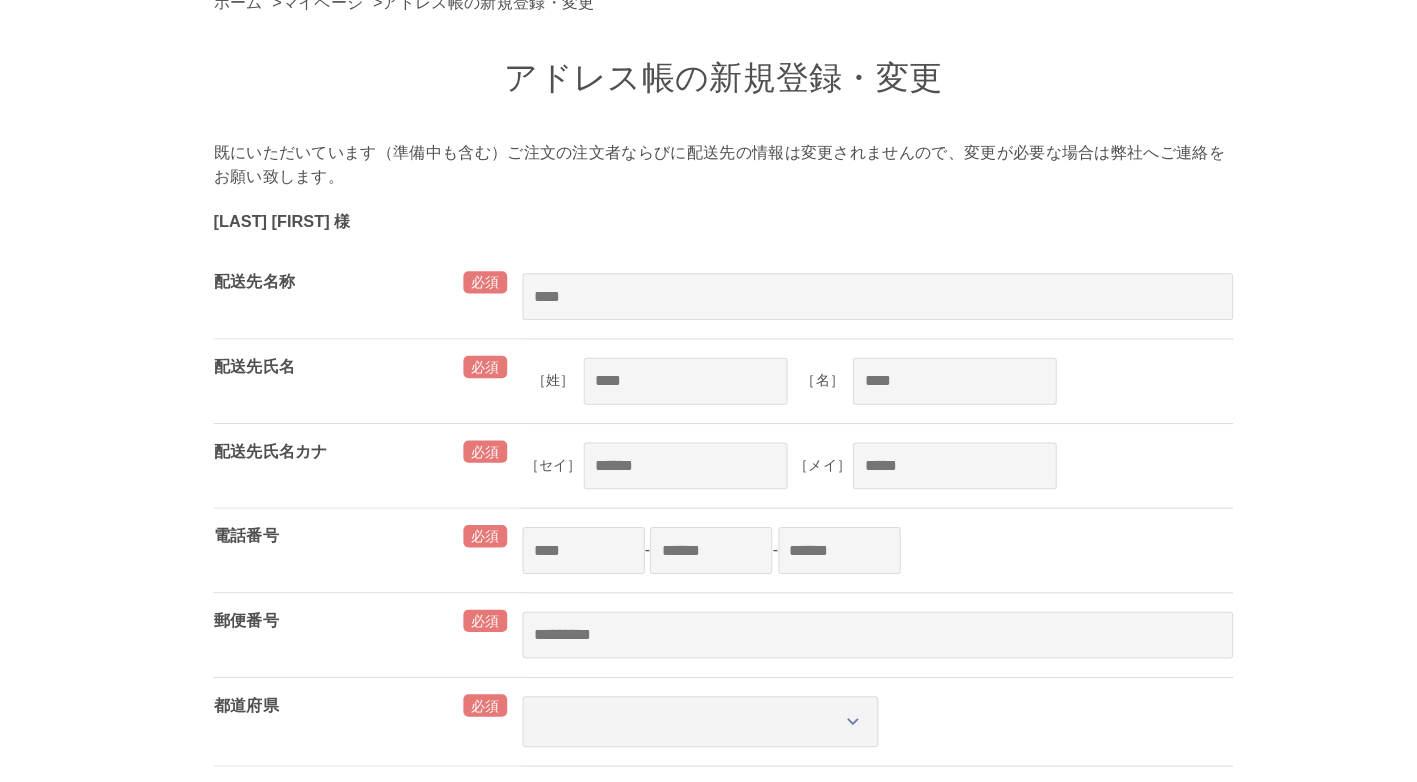 scroll, scrollTop: 0, scrollLeft: 0, axis: both 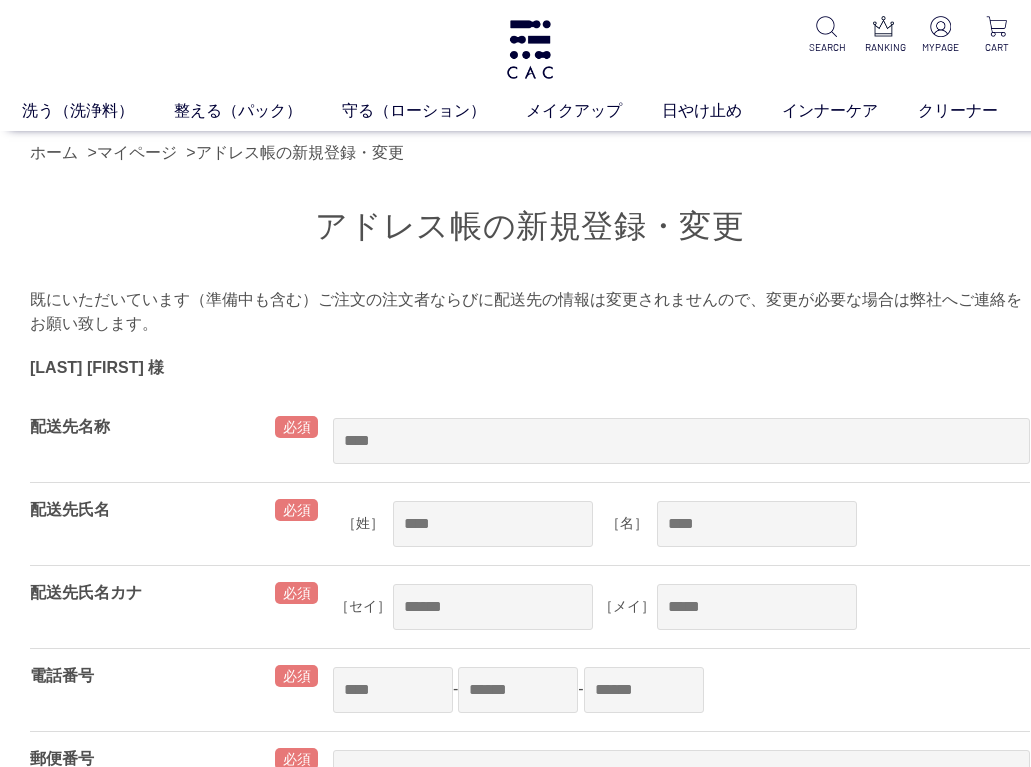 drag, startPoint x: 709, startPoint y: 324, endPoint x: 970, endPoint y: 322, distance: 261.00766 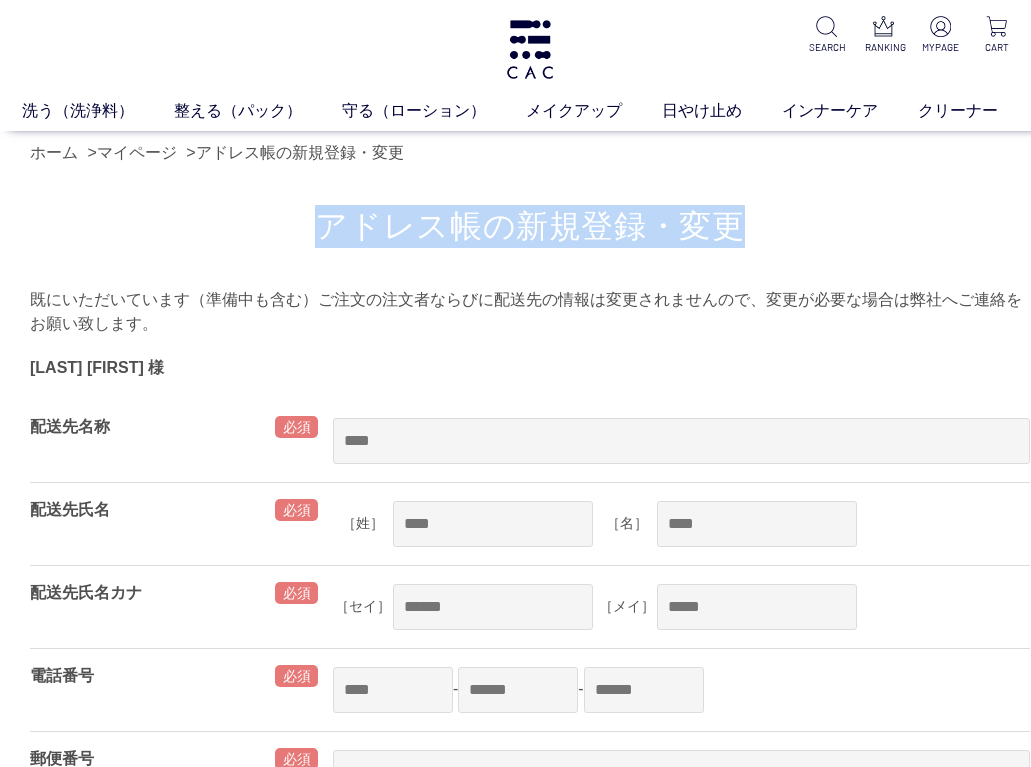 drag, startPoint x: 759, startPoint y: 227, endPoint x: 330, endPoint y: 227, distance: 429 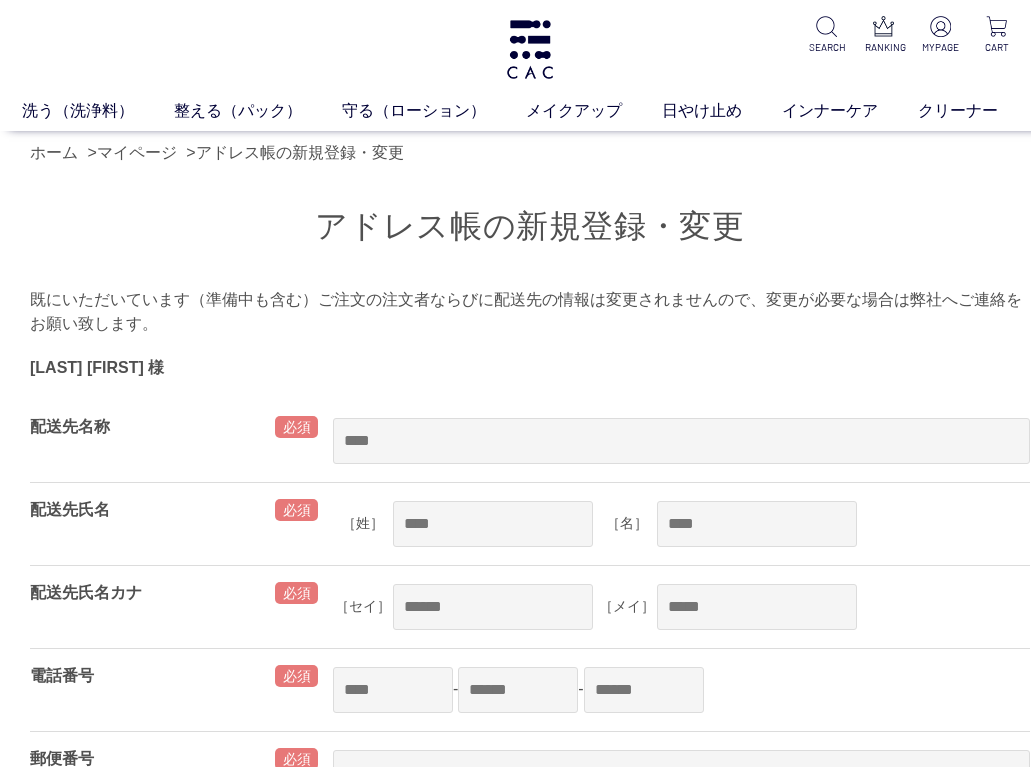 click on "アドレス帳の新規登録・変更
既にいただいています（準備中も含む）ご注文の注文者ならびに配送先の情報は変更されませんので、変更が必要な場合は弊社へご連絡をお願い致します。
村上 敦子 様
*****
配送先名称
配送先氏名
［姓］
［名］
配送先氏名カナ
［セイ］
［メイ］
電話番号
-
-
郵便番号" at bounding box center [530, 772] 